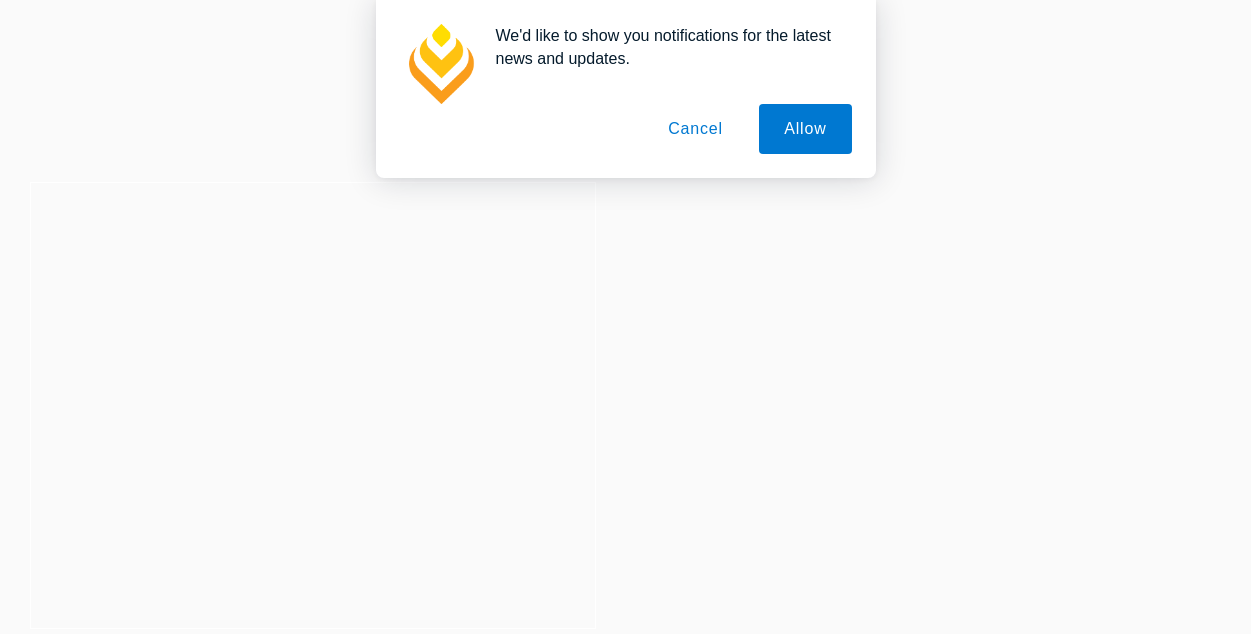 scroll, scrollTop: 0, scrollLeft: 0, axis: both 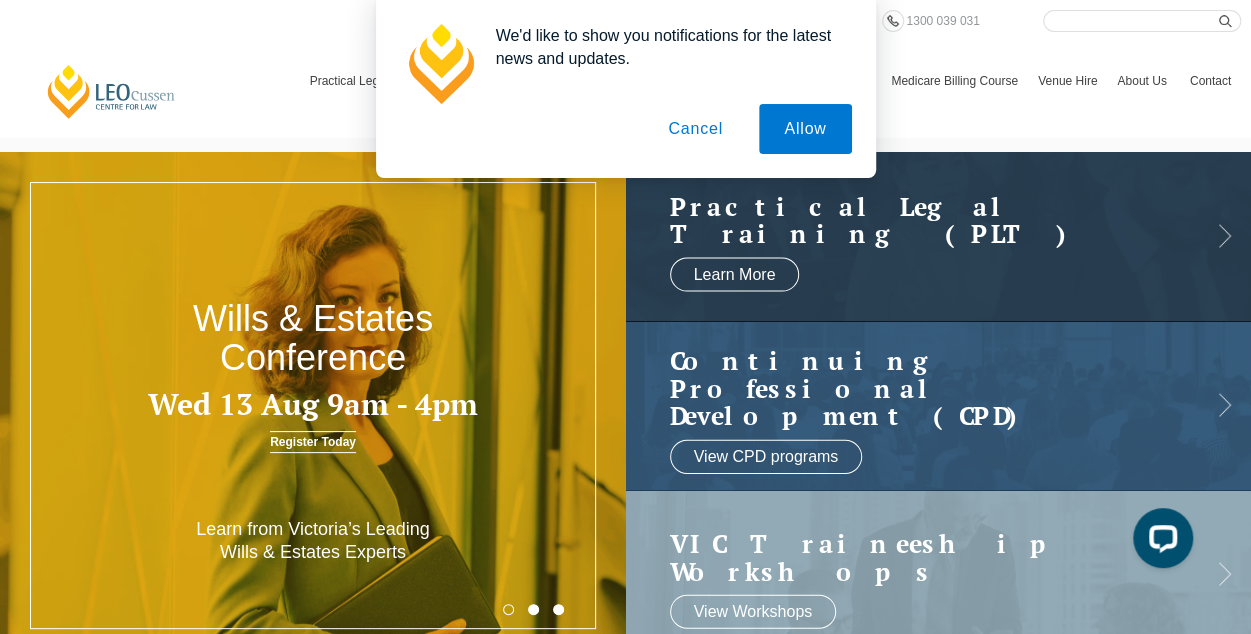 click on "Cancel" at bounding box center [695, 129] 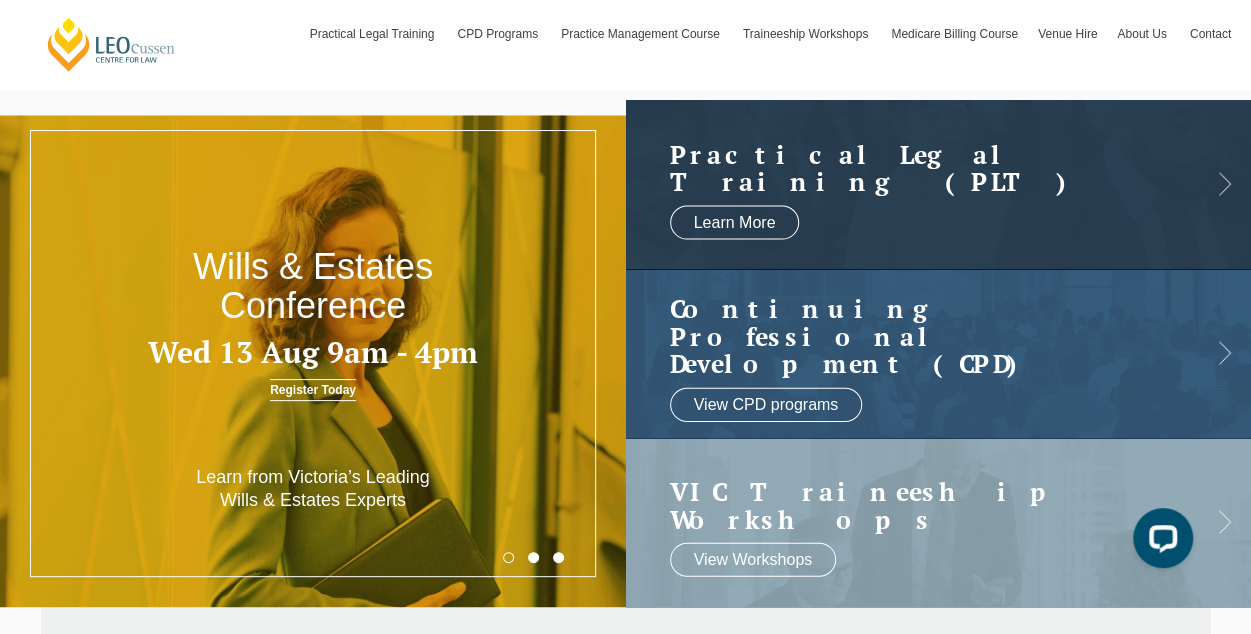 scroll, scrollTop: 0, scrollLeft: 0, axis: both 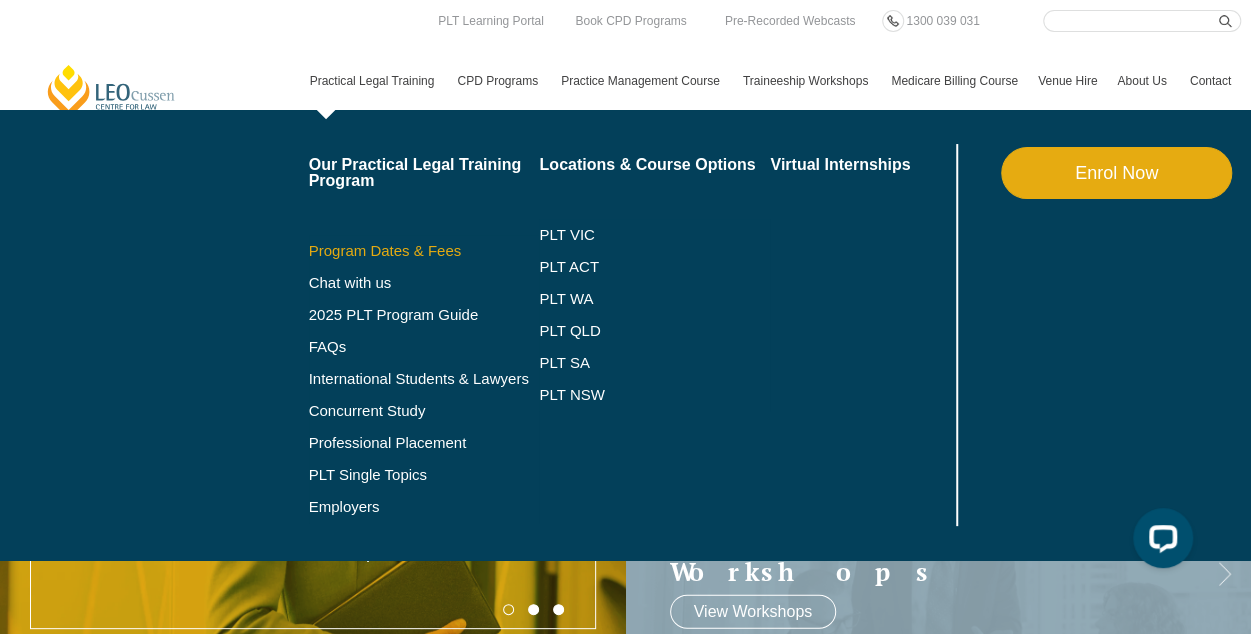click on "Program Dates & Fees" at bounding box center [424, 251] 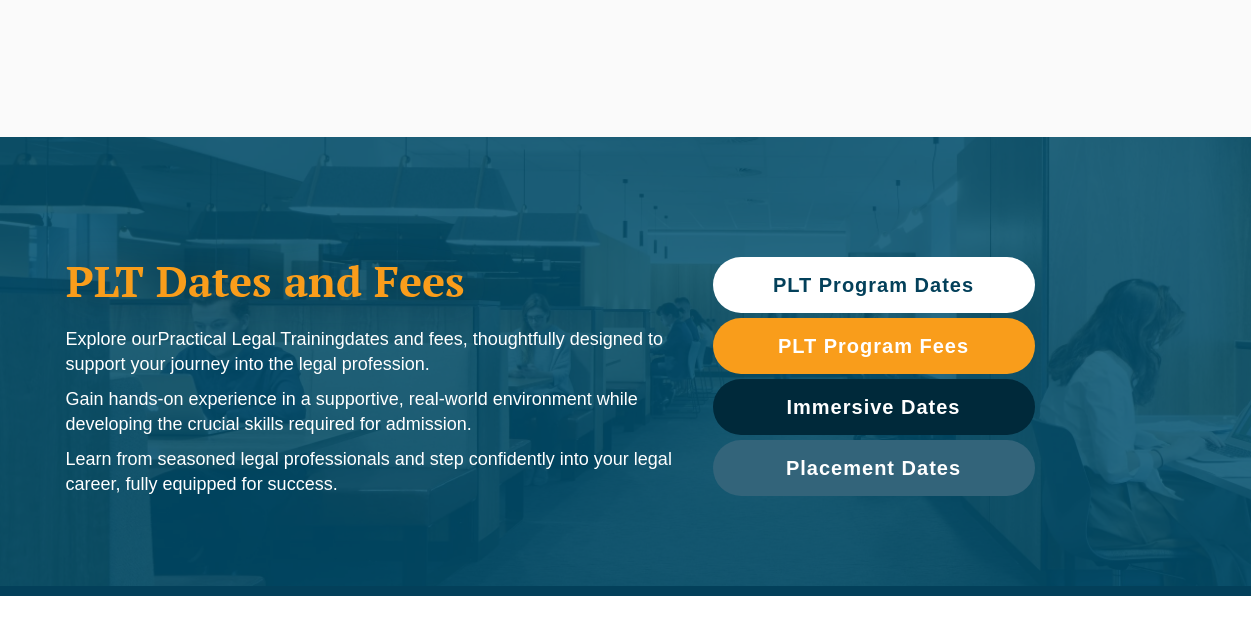 scroll, scrollTop: 0, scrollLeft: 0, axis: both 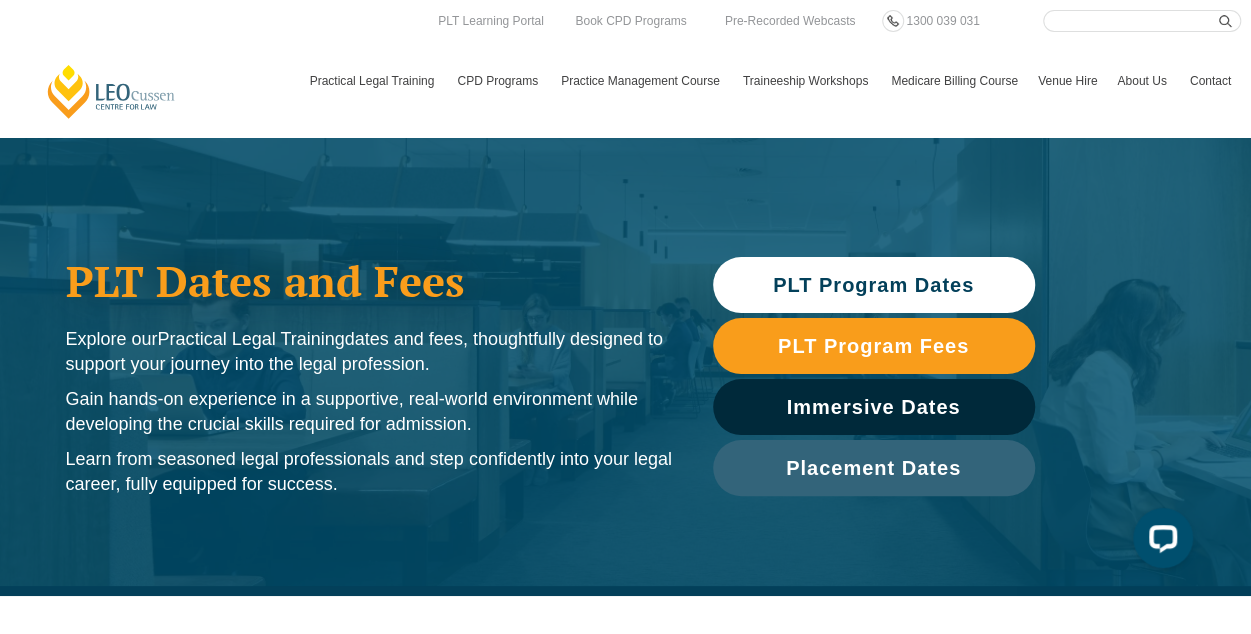 click on "PLT Program Dates" at bounding box center (873, 285) 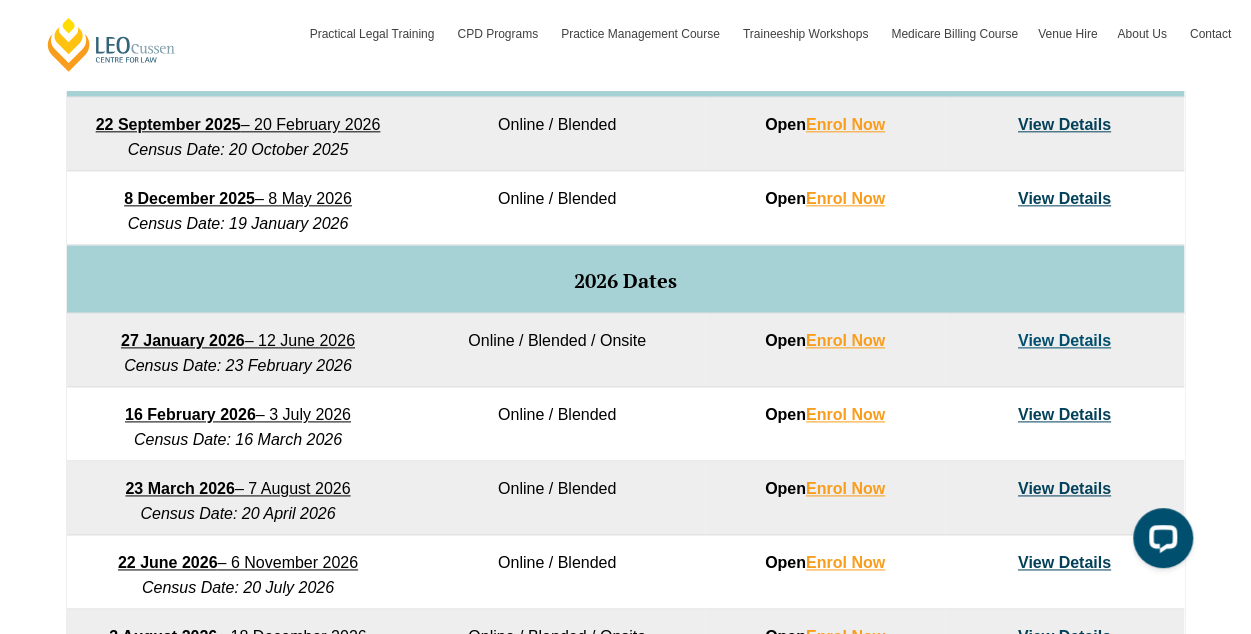 scroll, scrollTop: 1093, scrollLeft: 0, axis: vertical 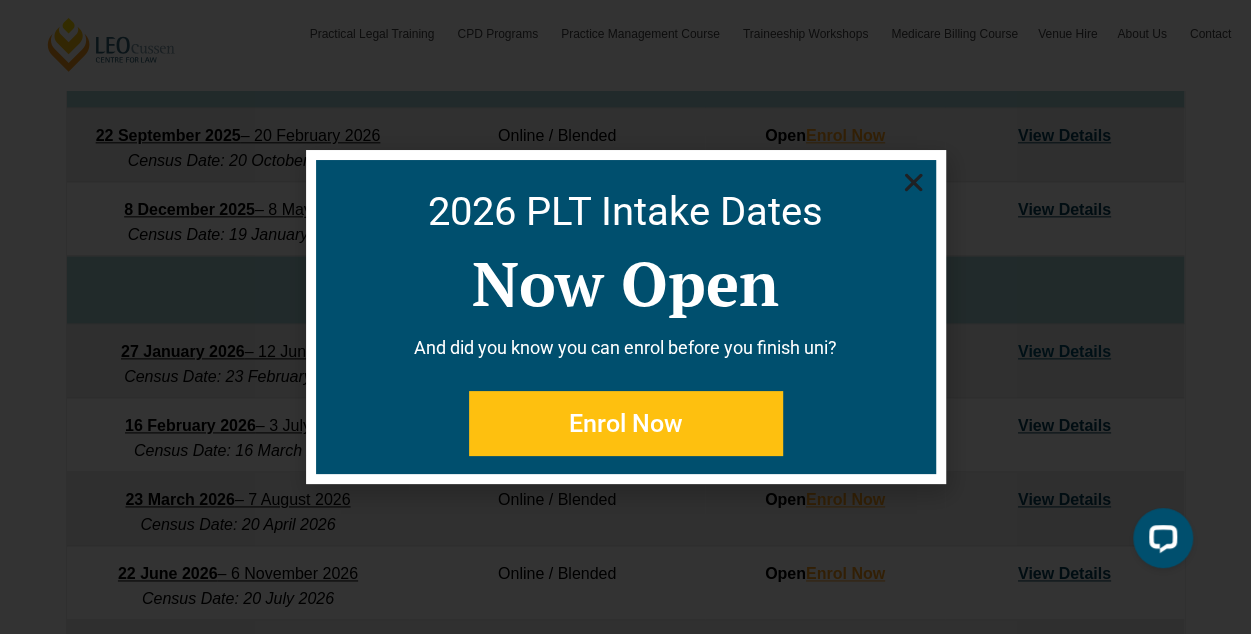 click 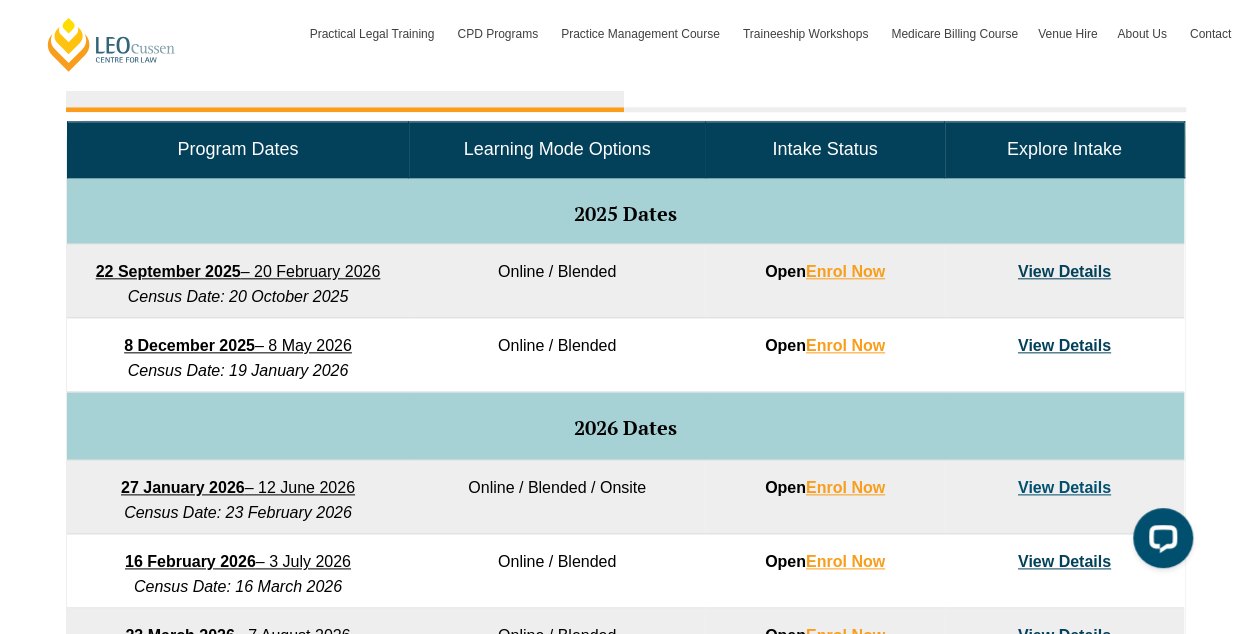 scroll, scrollTop: 845, scrollLeft: 0, axis: vertical 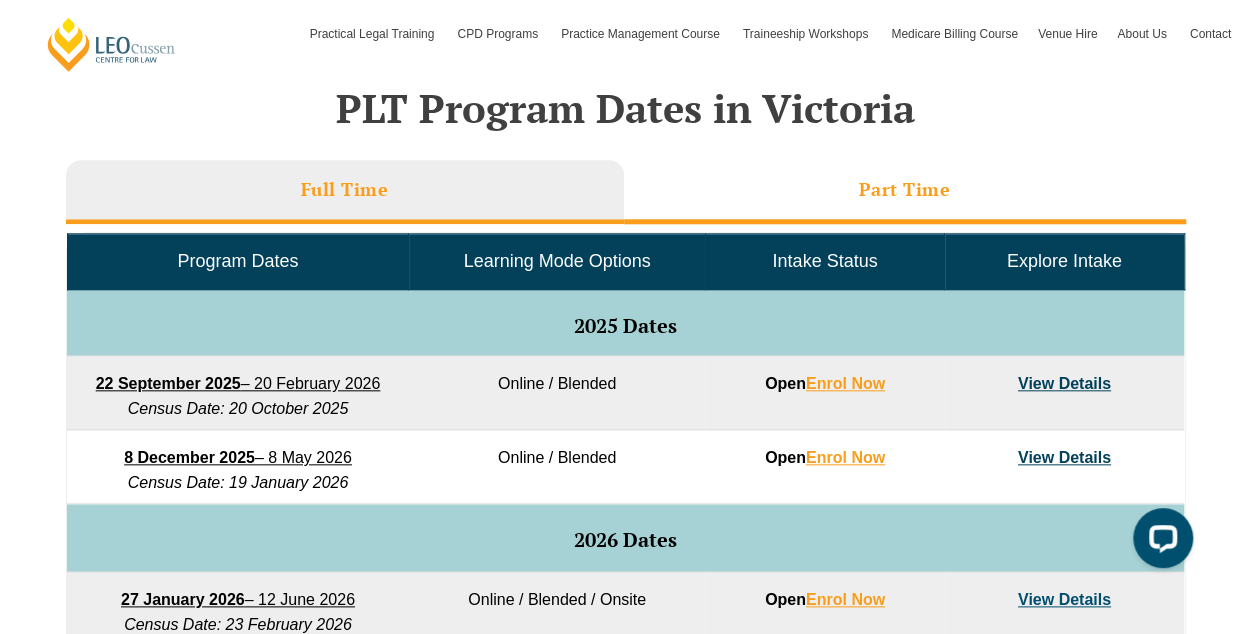 click on "Part Time" at bounding box center (905, 189) 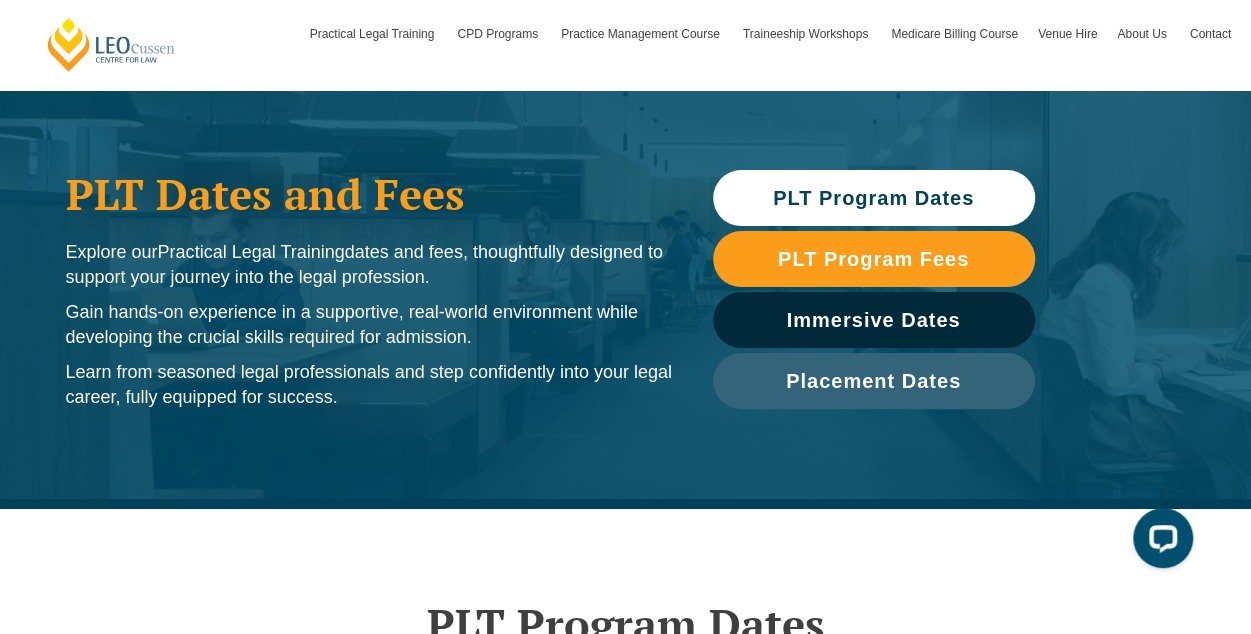 scroll, scrollTop: 0, scrollLeft: 0, axis: both 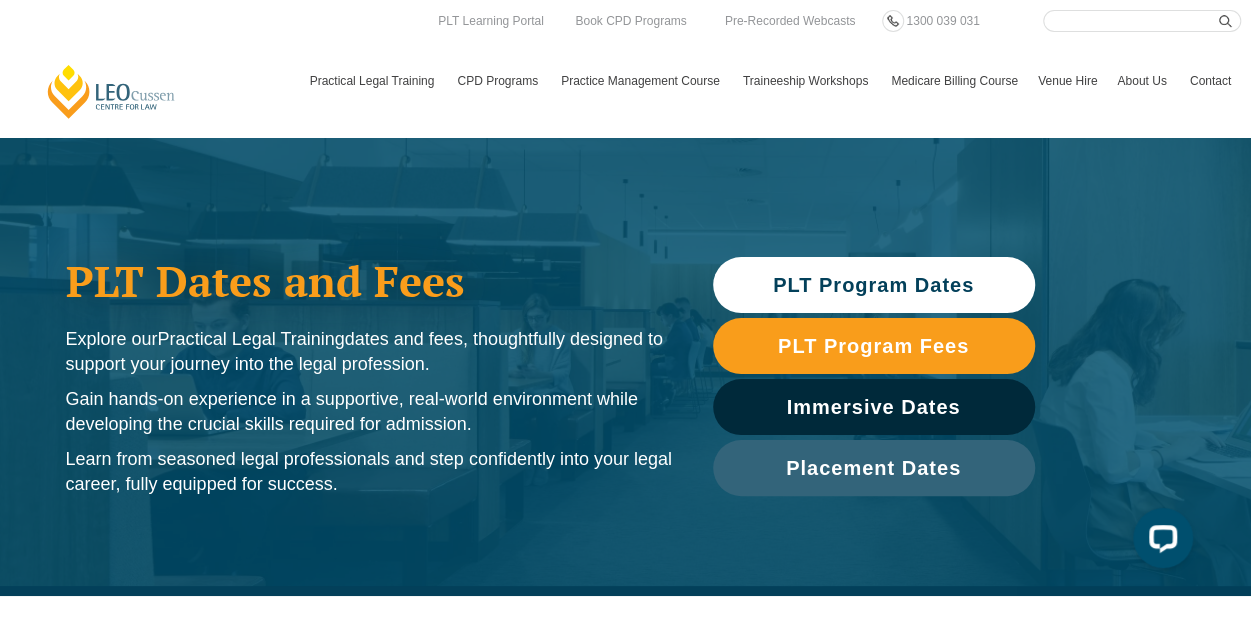 click on "Search here" at bounding box center [1142, 21] 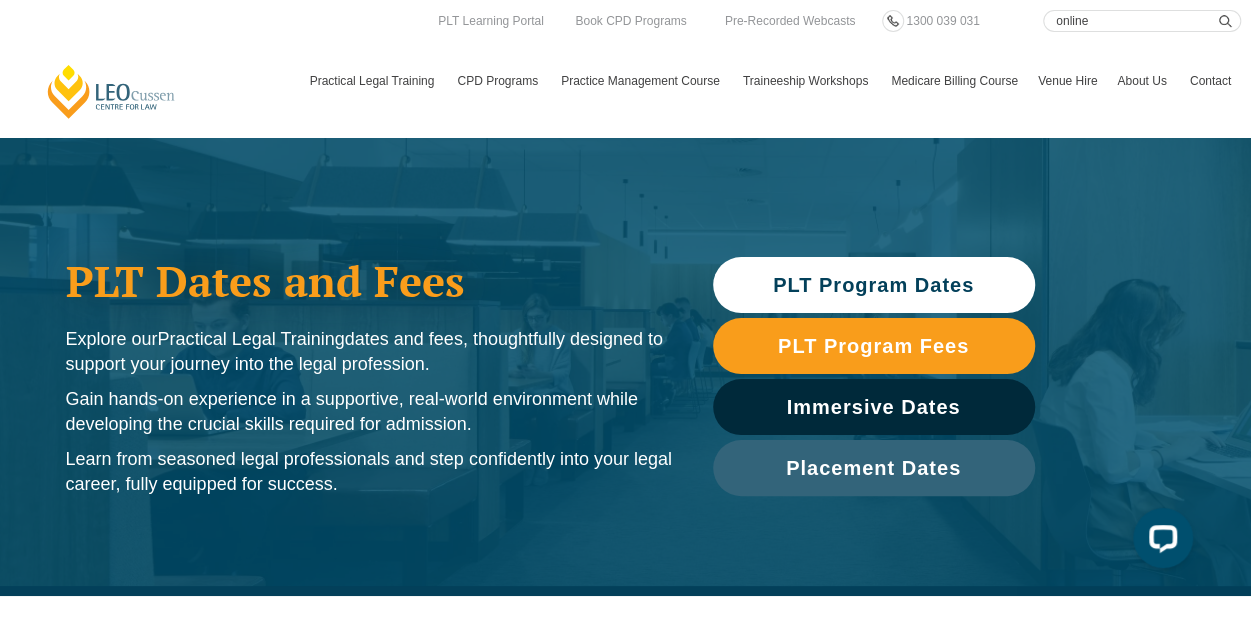 type on "online" 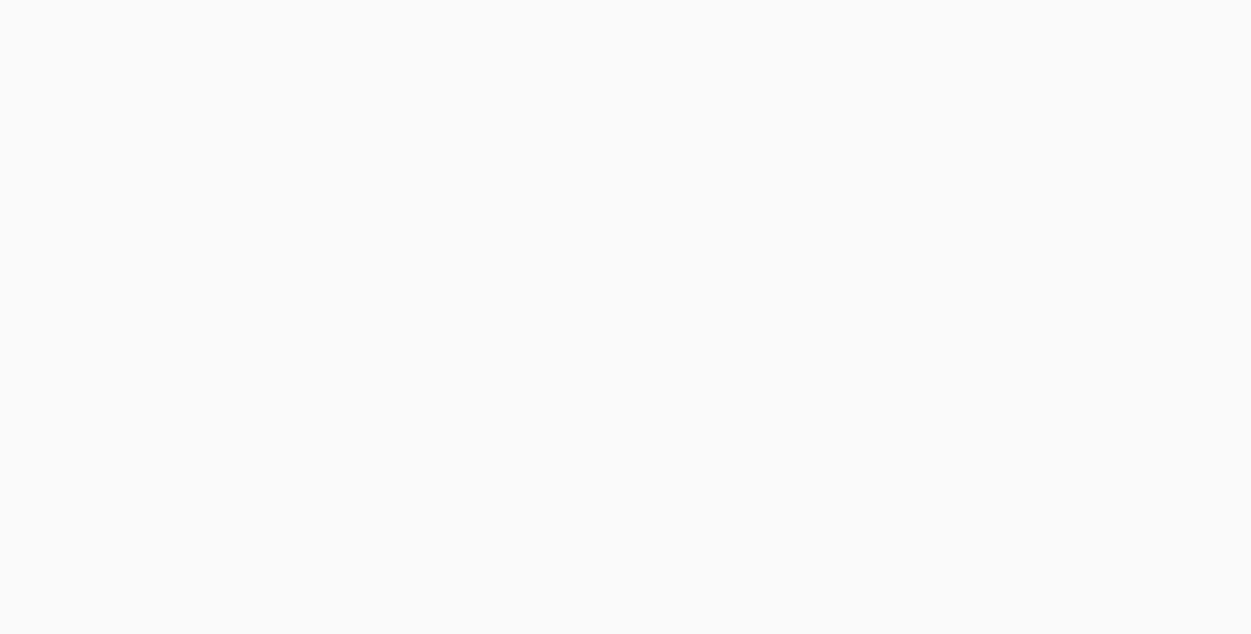 scroll, scrollTop: 0, scrollLeft: 0, axis: both 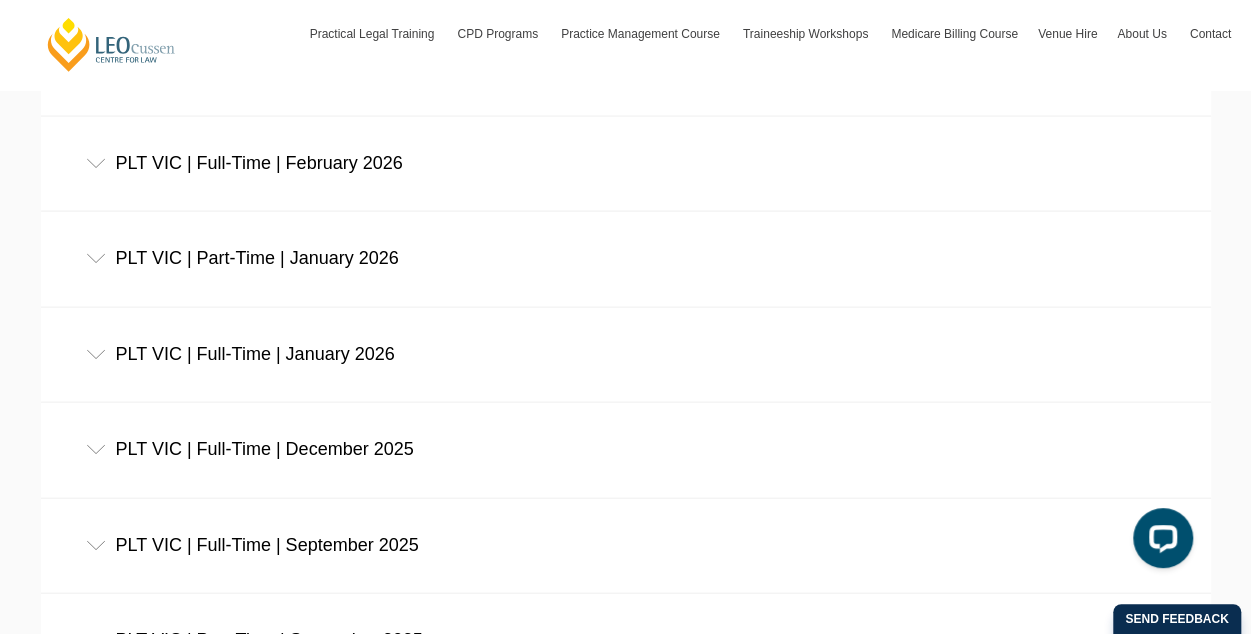 click on "PLT VIC | Full-Time | January 2026" at bounding box center [626, 354] 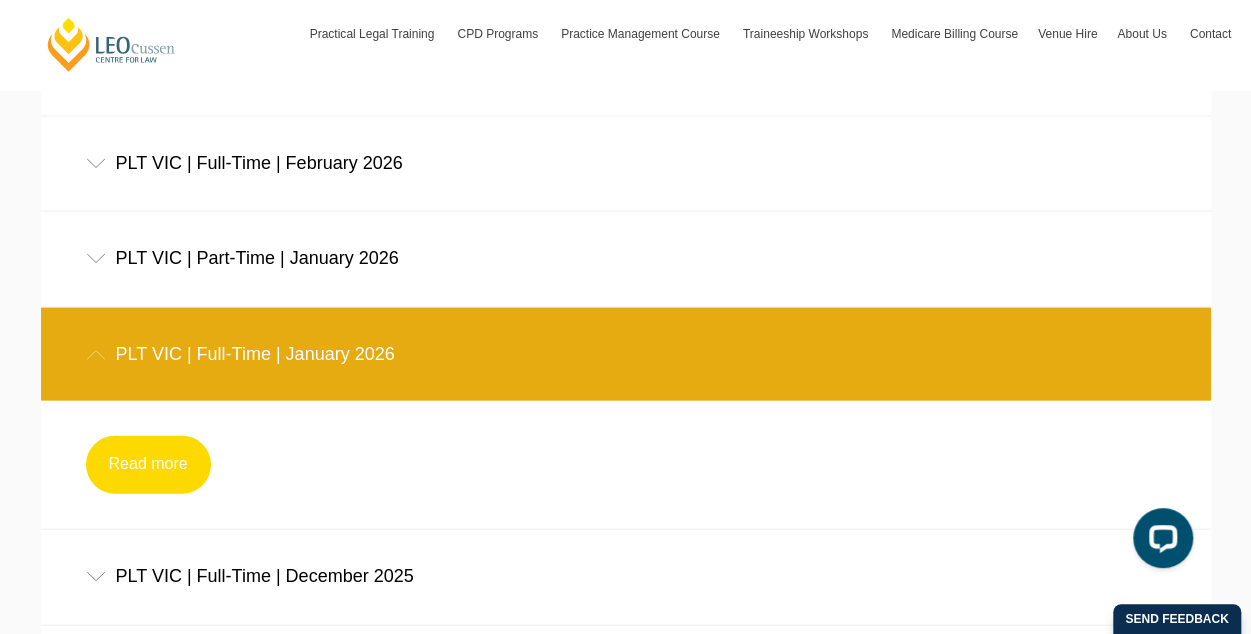 click on "Read more" at bounding box center [148, 465] 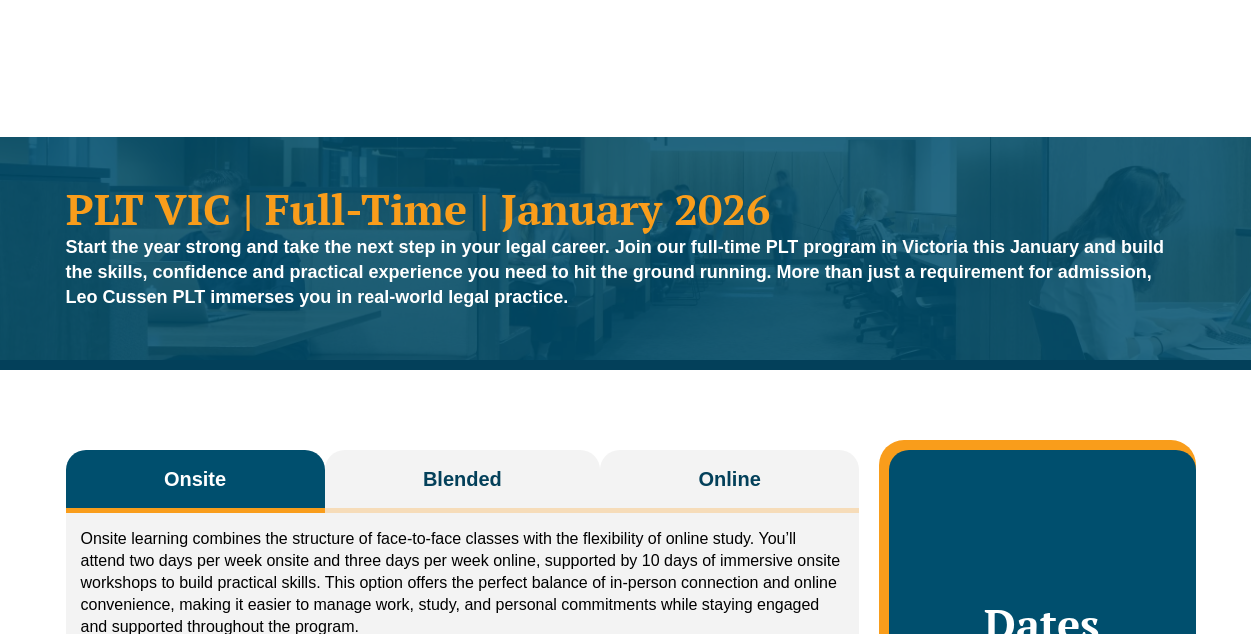 scroll, scrollTop: 275, scrollLeft: 0, axis: vertical 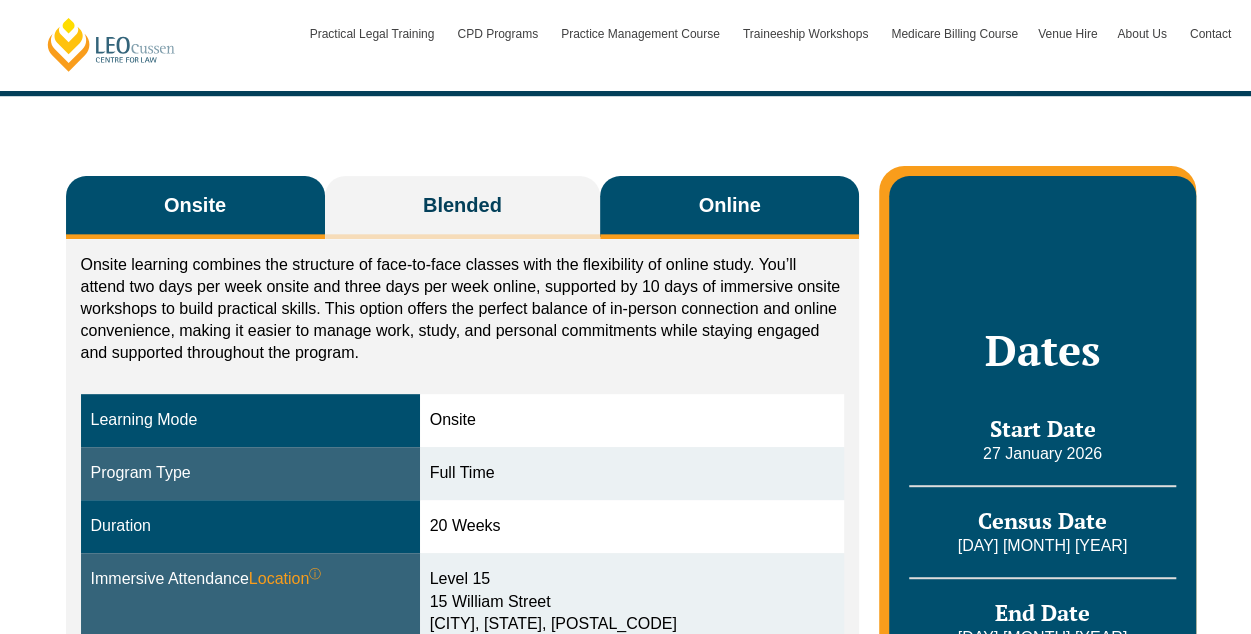 click on "Online" at bounding box center [729, 207] 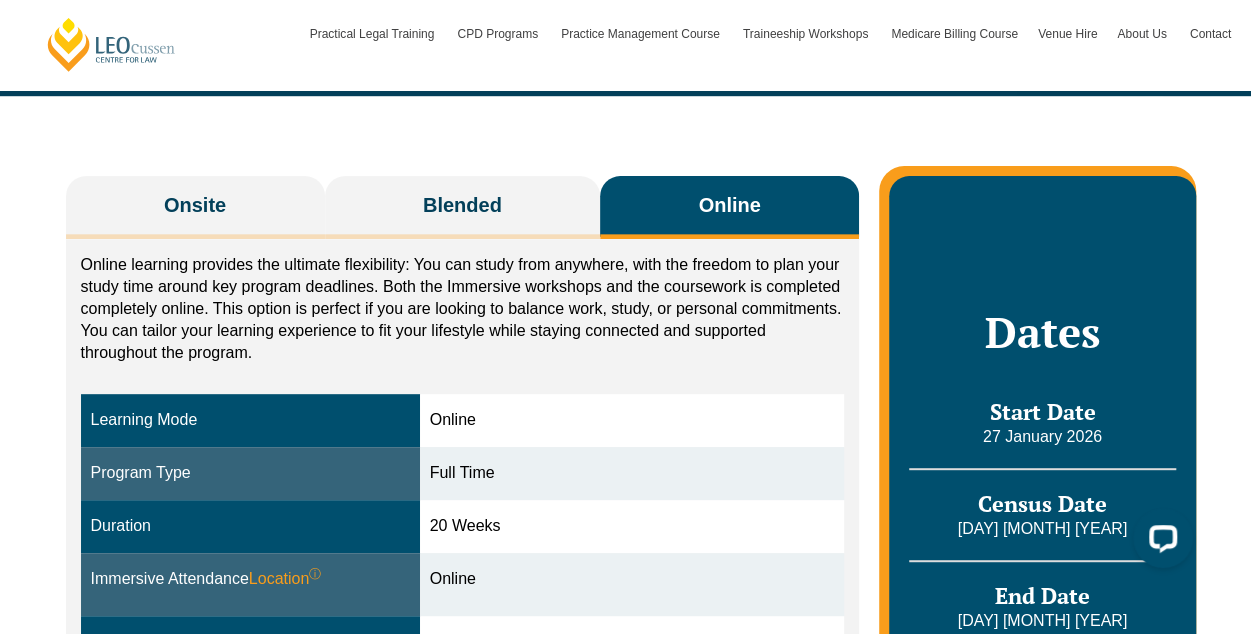 scroll, scrollTop: 0, scrollLeft: 0, axis: both 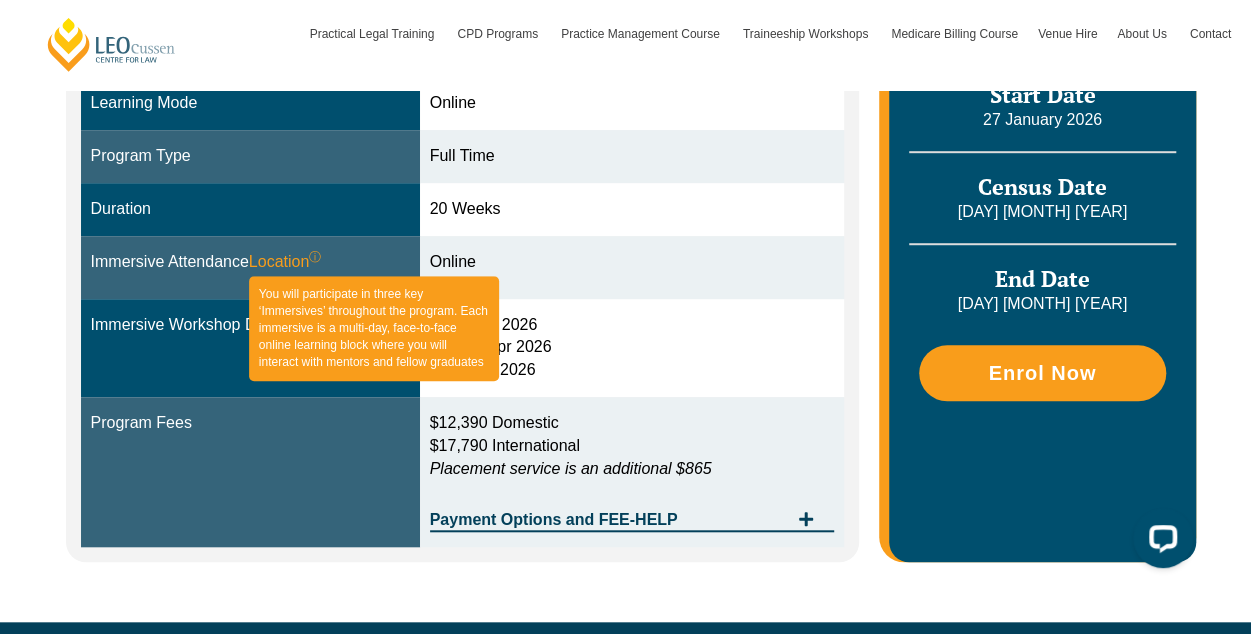click on "ⓘ" at bounding box center (315, 257) 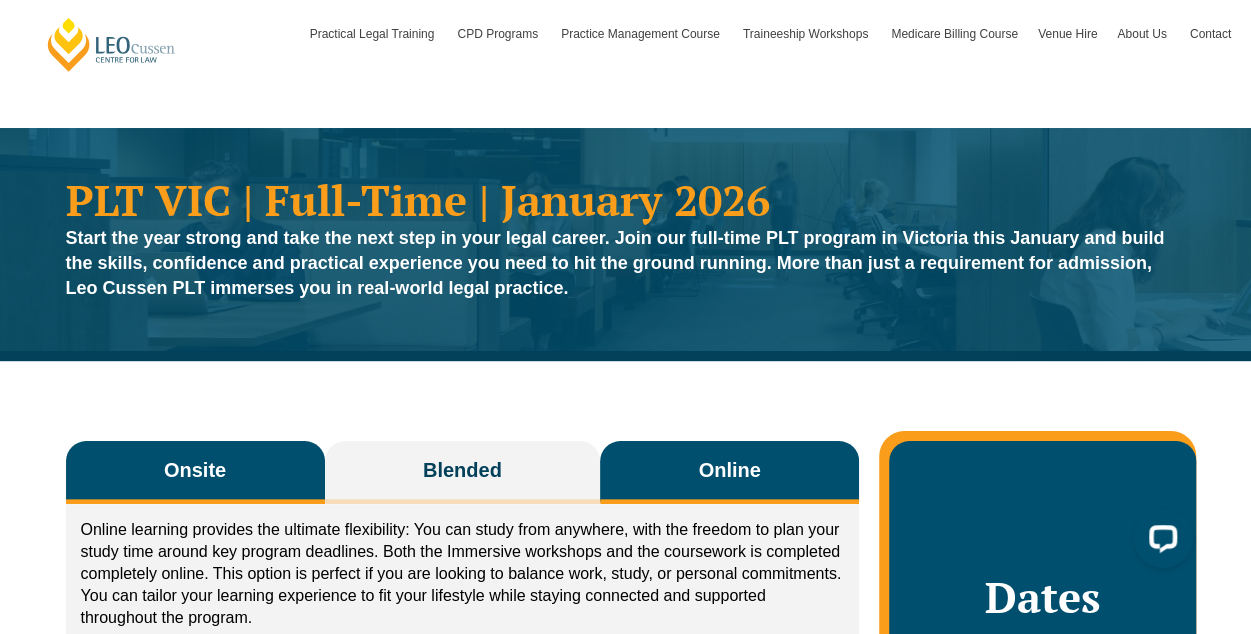 scroll, scrollTop: 0, scrollLeft: 0, axis: both 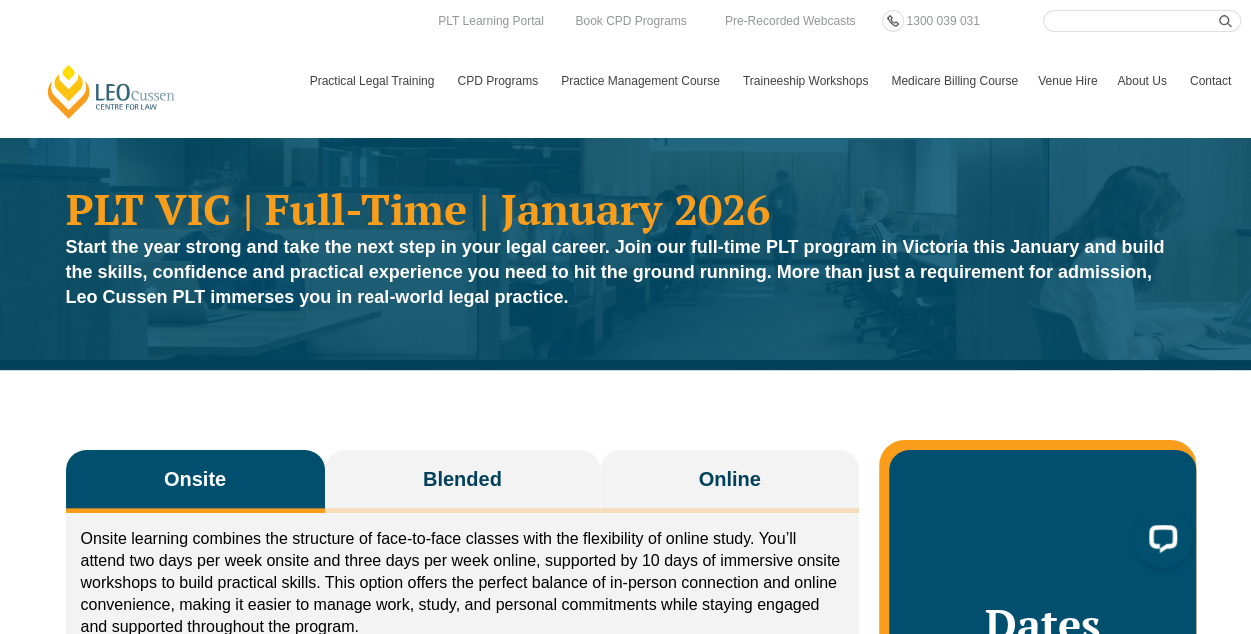 click on "Leo Cussen Centre for Law" at bounding box center [111, 91] 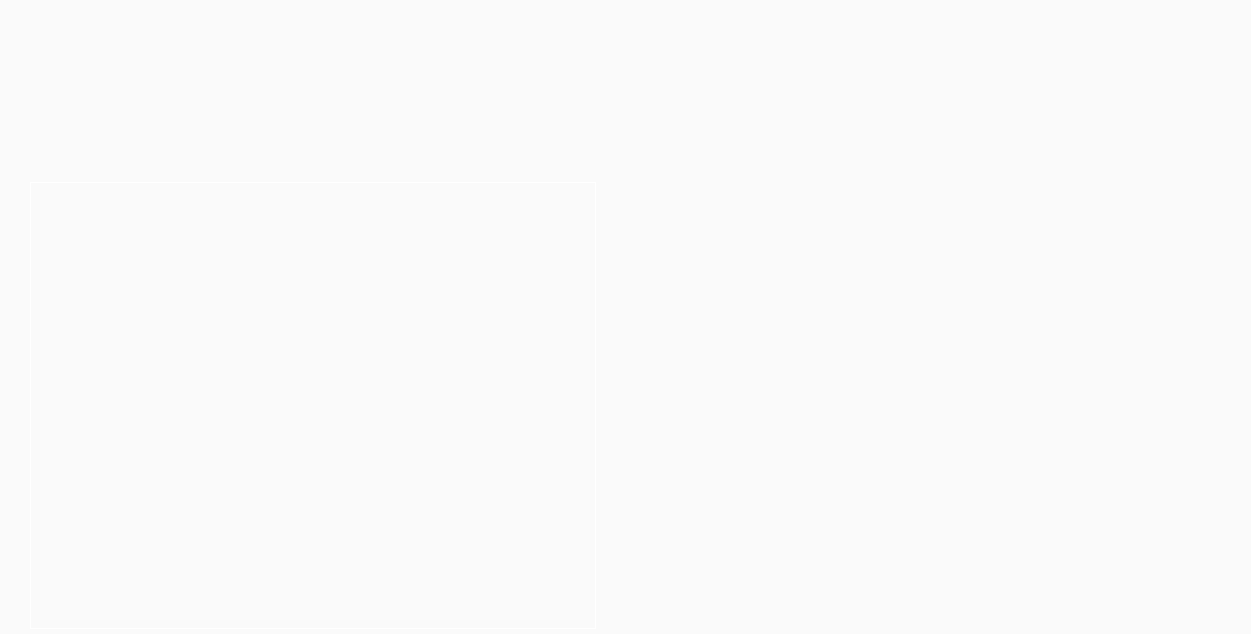 scroll, scrollTop: 0, scrollLeft: 0, axis: both 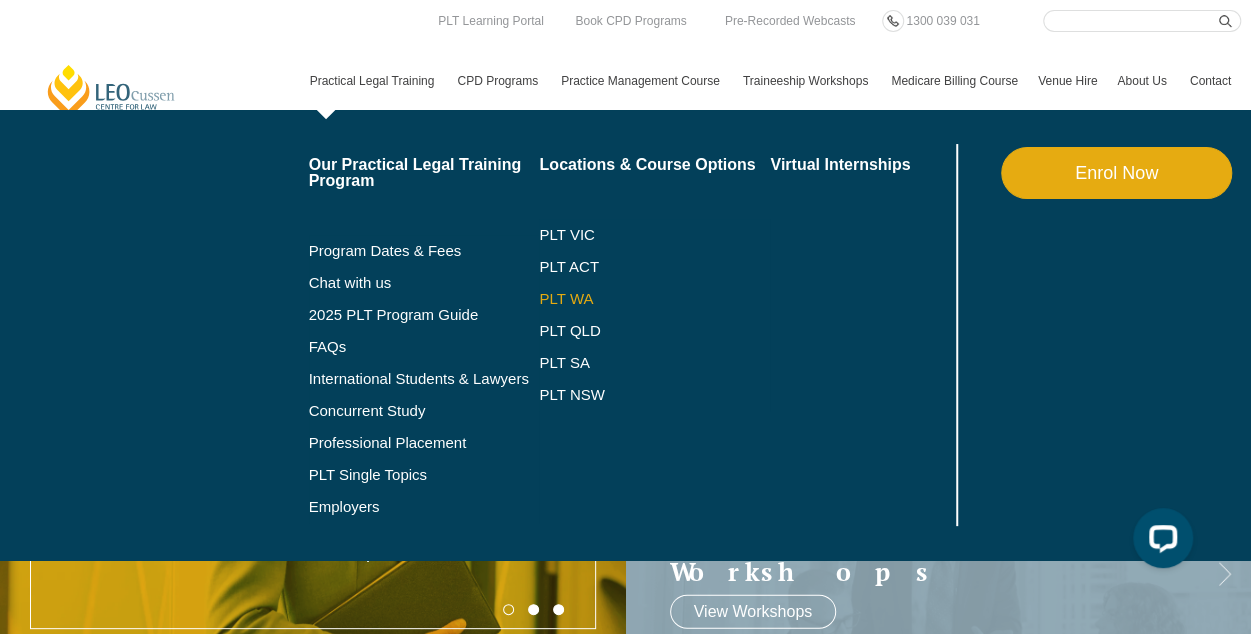 click on "PLT WA" at bounding box center (629, 299) 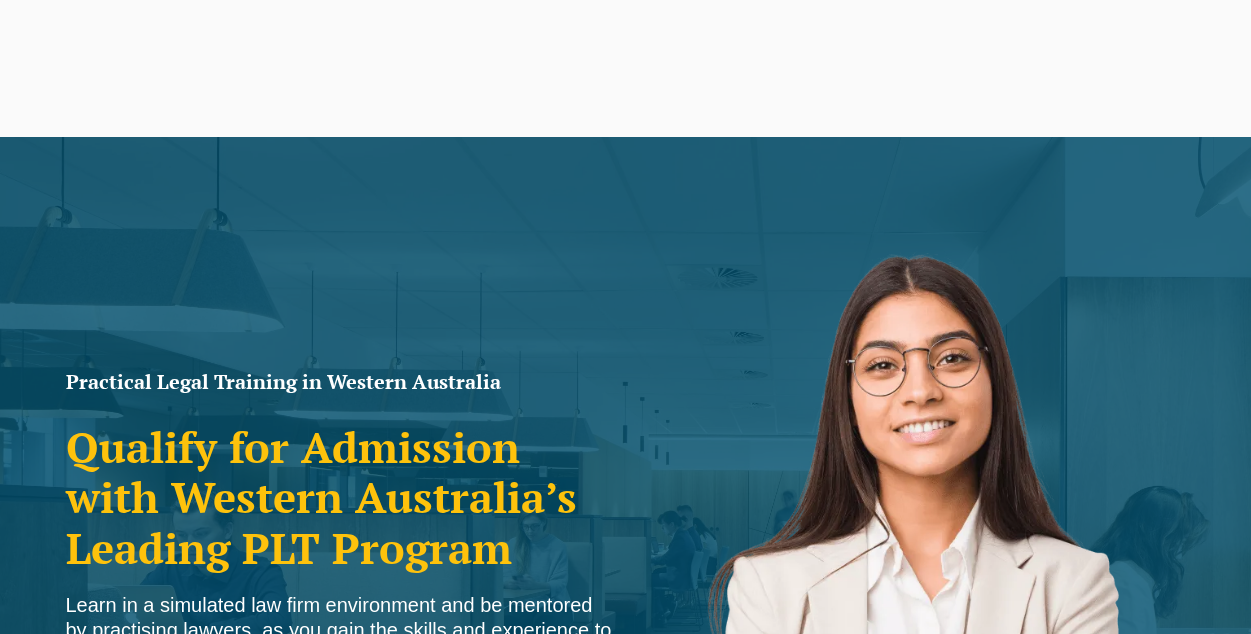 scroll, scrollTop: 0, scrollLeft: 0, axis: both 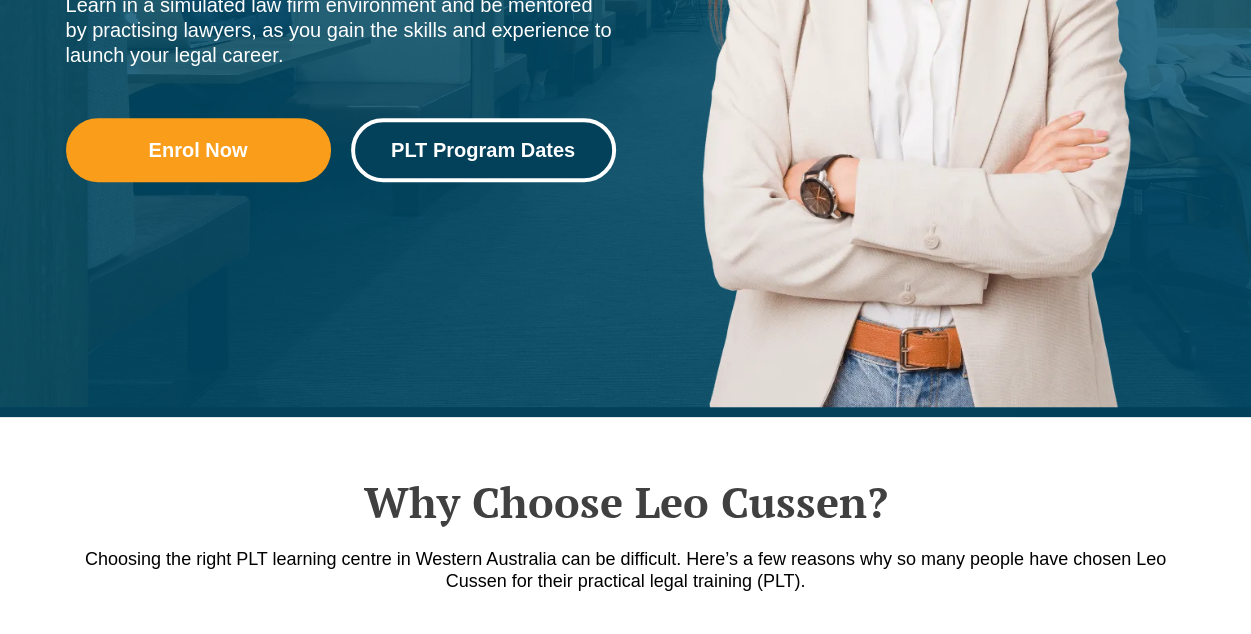 click on "PLT Program Dates" at bounding box center (483, 150) 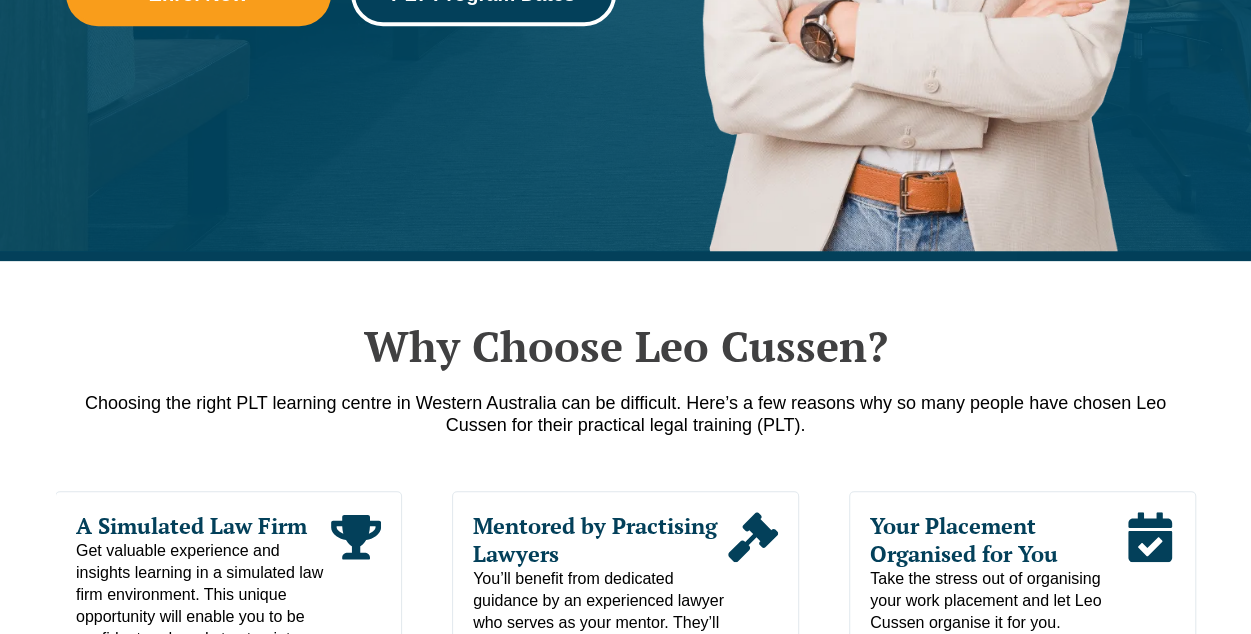 scroll, scrollTop: 1703, scrollLeft: 0, axis: vertical 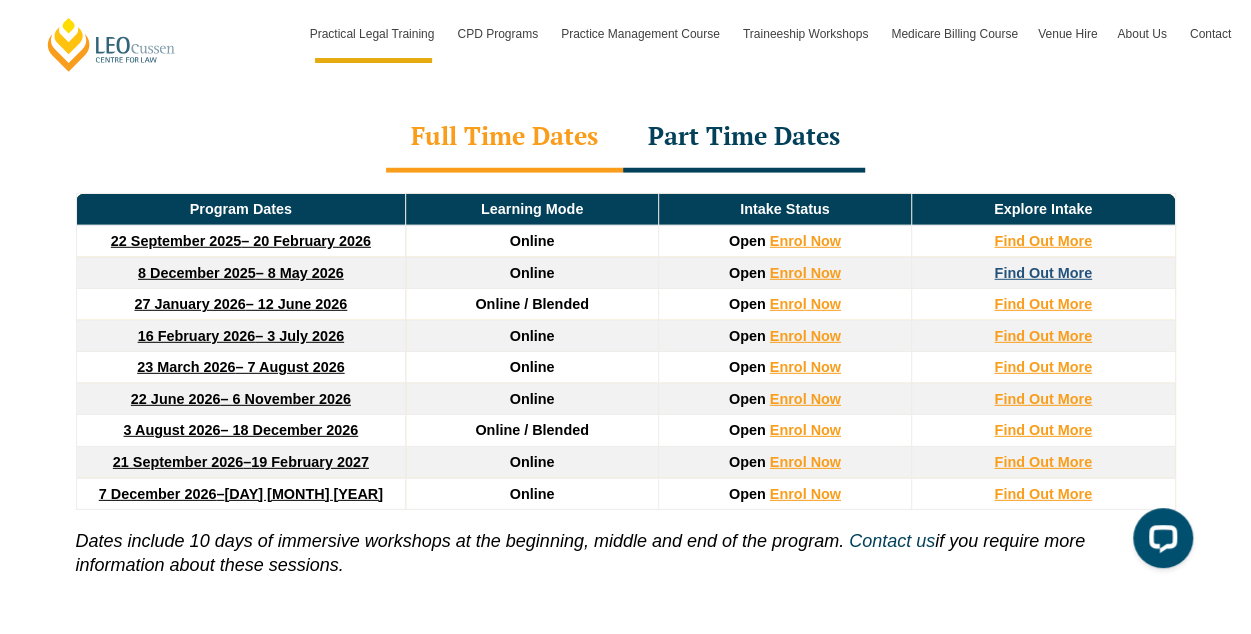 click on "Find Out More" at bounding box center (1043, 273) 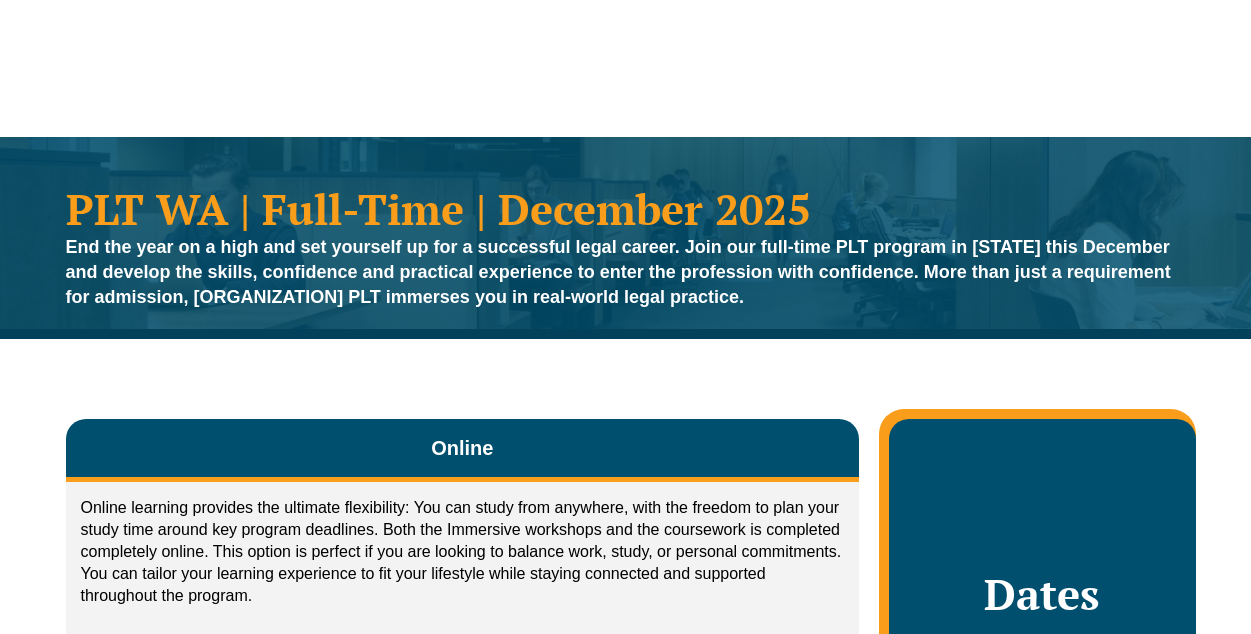 scroll, scrollTop: 0, scrollLeft: 0, axis: both 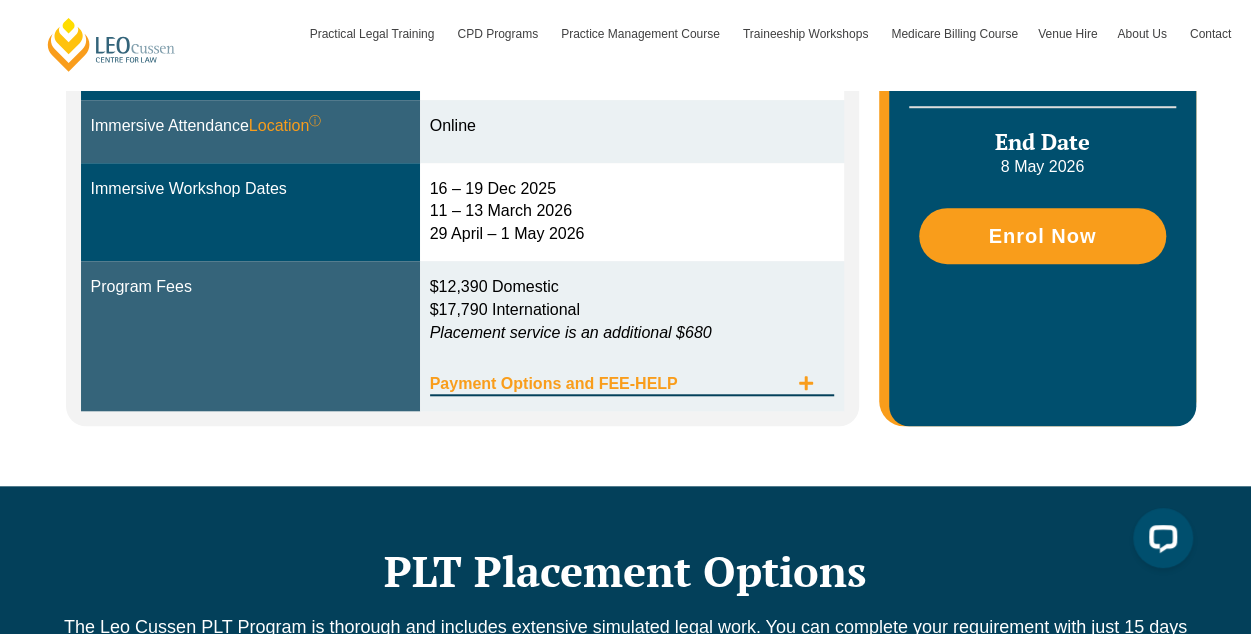 click 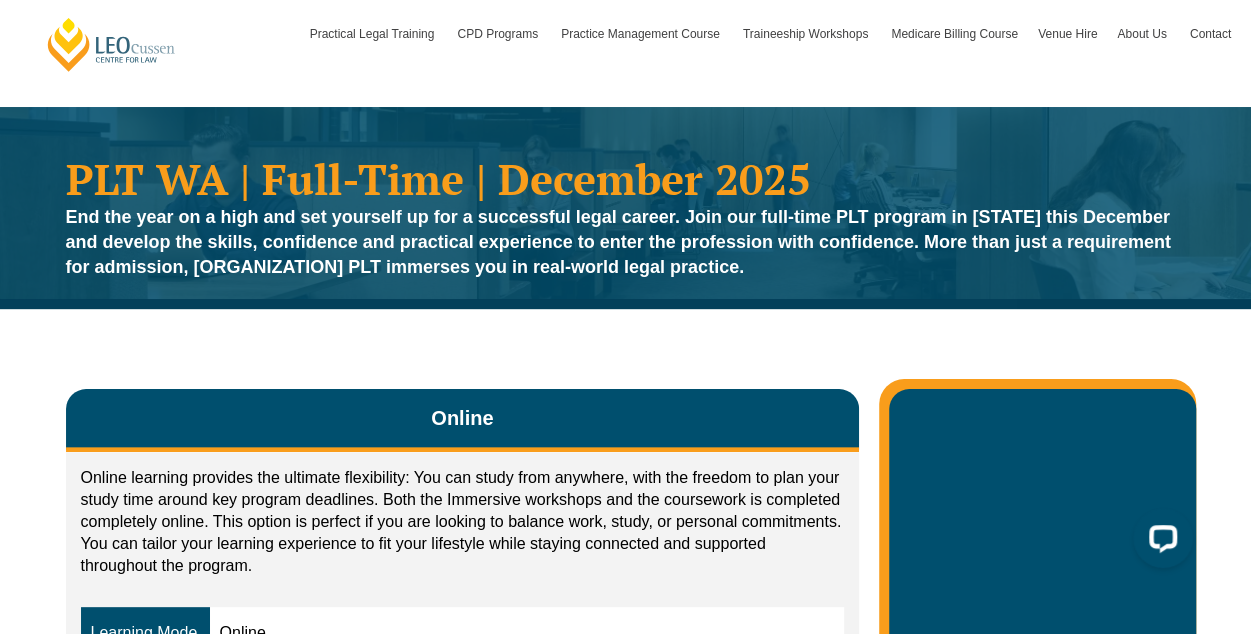 scroll, scrollTop: 29, scrollLeft: 0, axis: vertical 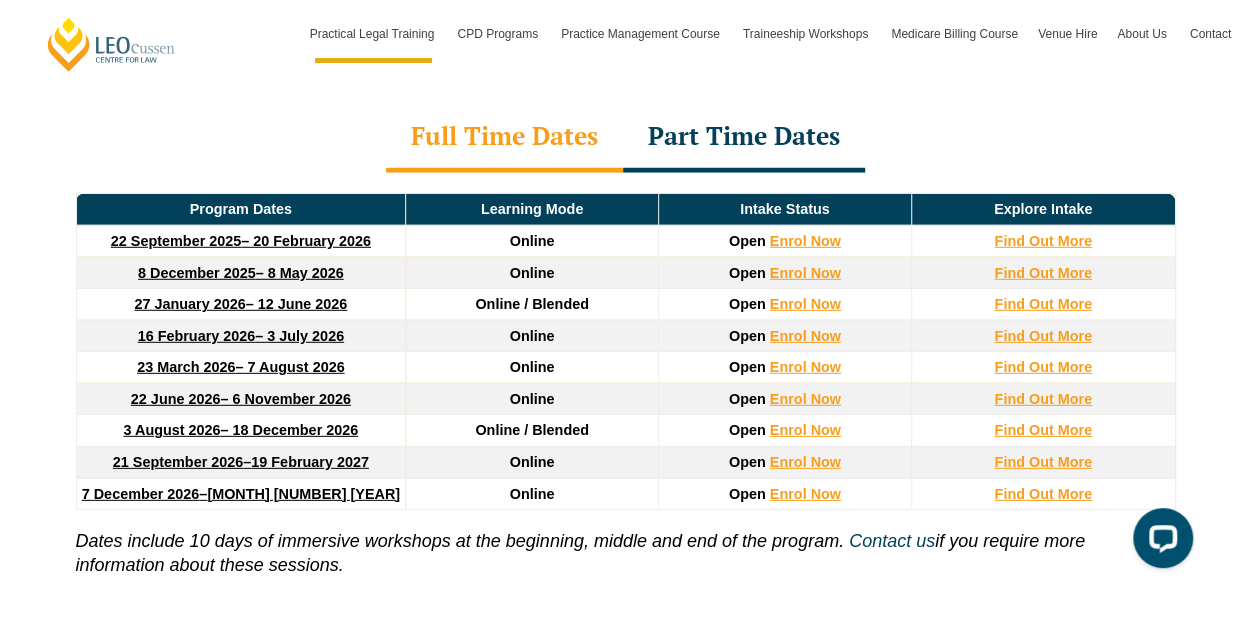 click on "Full Time Dates" at bounding box center [504, 138] 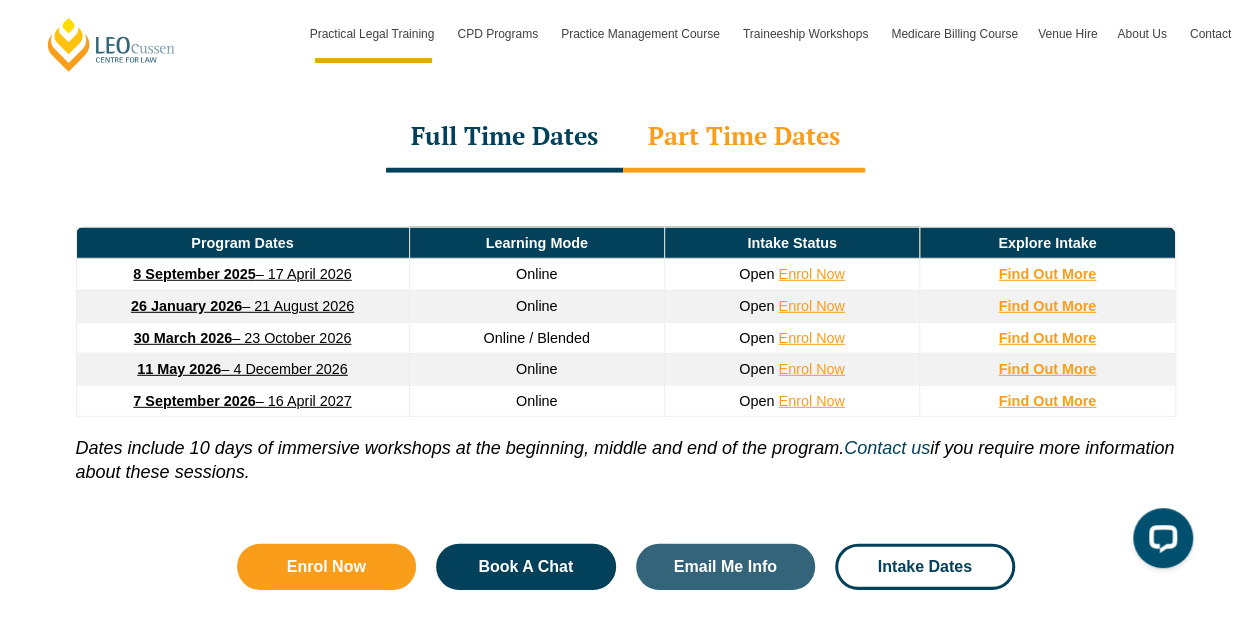 click on "Full Time Dates" at bounding box center (504, 138) 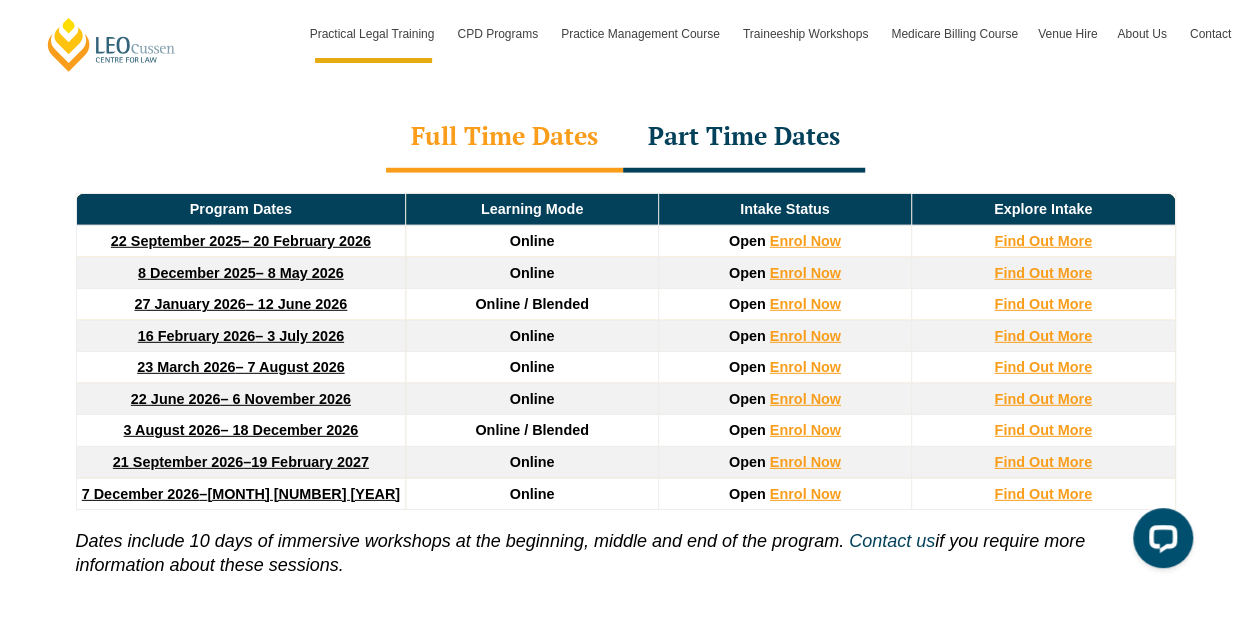 click on "8 December 2025  – 8 May 2026" at bounding box center [241, 273] 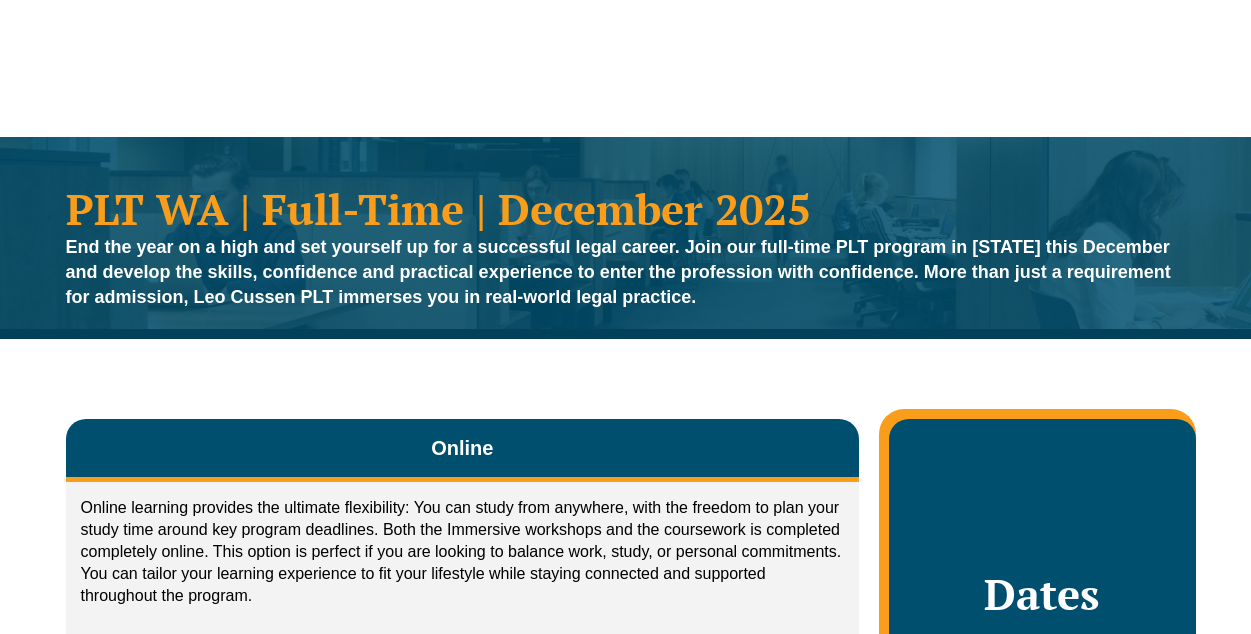 scroll, scrollTop: 0, scrollLeft: 0, axis: both 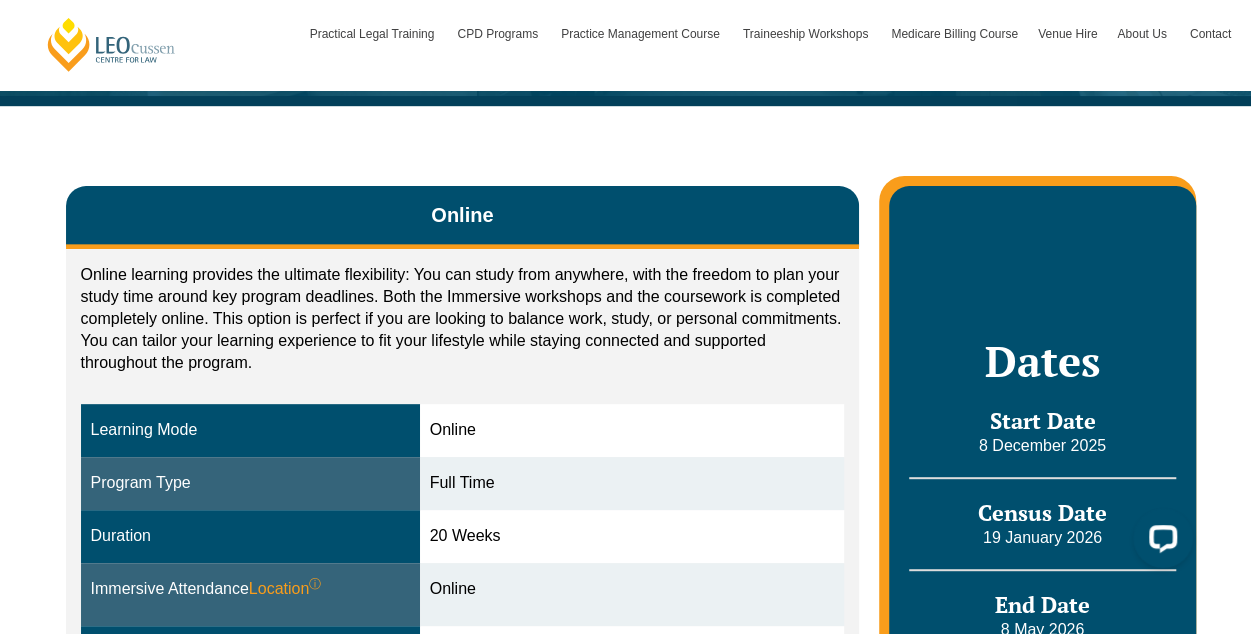 click on "Online learning provides the ultimate flexibility: You can study from anywhere, with the freedom to plan your study time around key program deadlines. Both the Immersive workshops and the coursework is completed completely online. This option is perfect if you are looking to balance work, study, or personal commitments. You can tailor your learning experience to fit your lifestyle while staying connected and supported throughout the program." at bounding box center (463, 319) 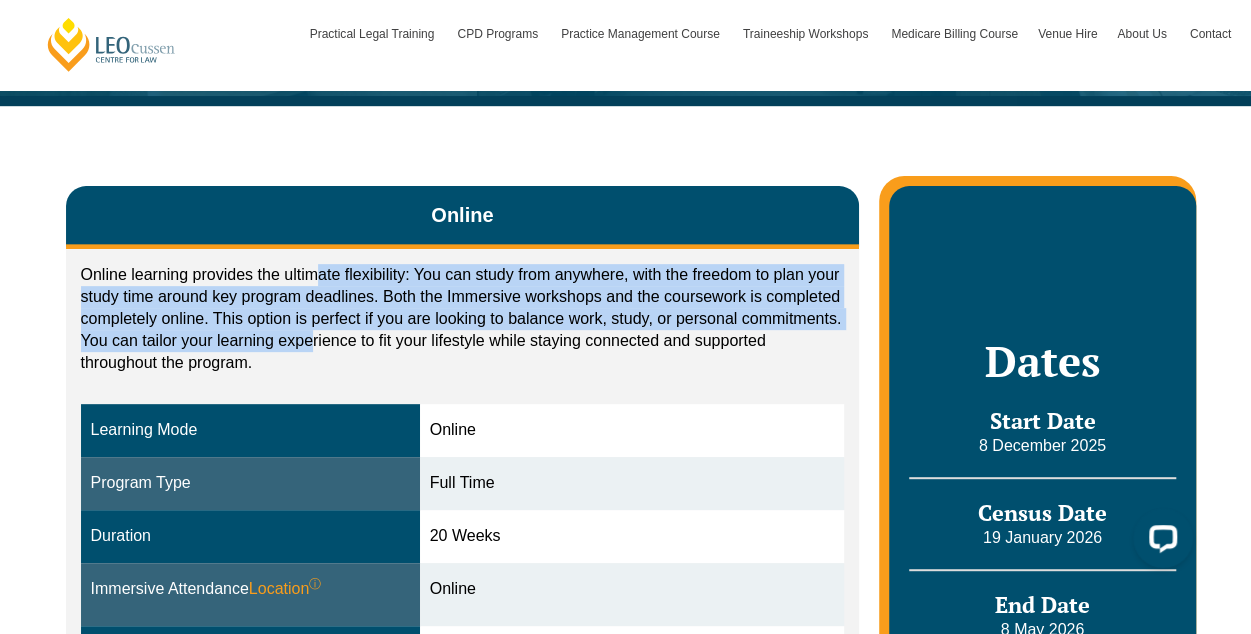 drag, startPoint x: 319, startPoint y: 278, endPoint x: 309, endPoint y: 347, distance: 69.72087 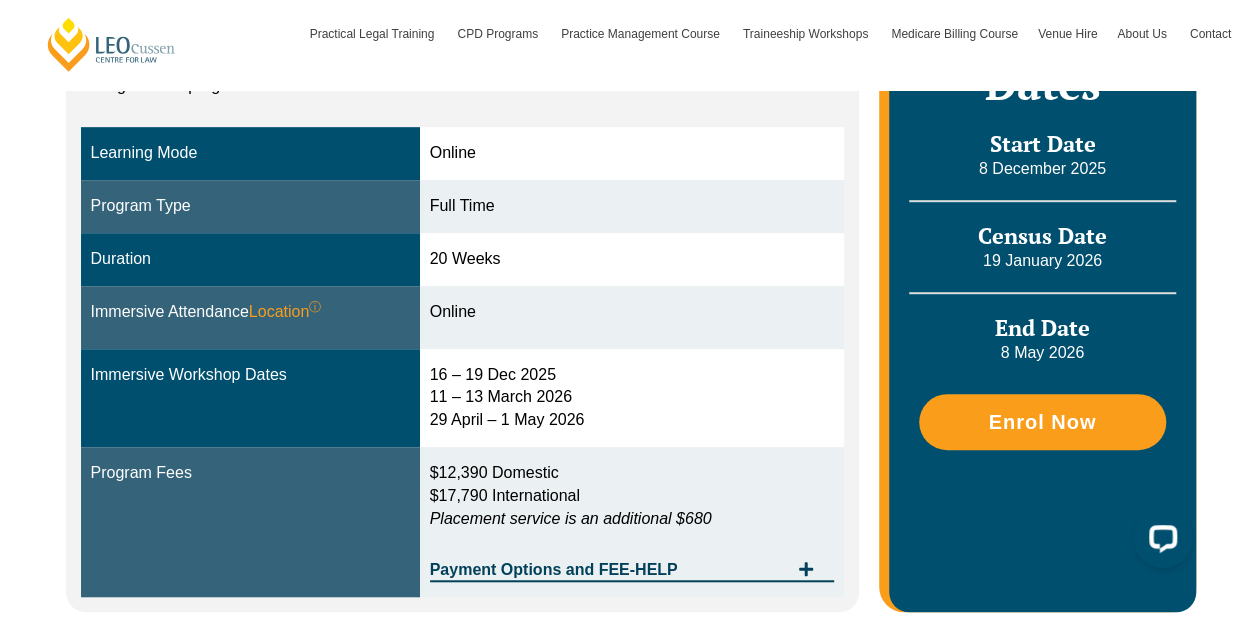 scroll, scrollTop: 509, scrollLeft: 0, axis: vertical 